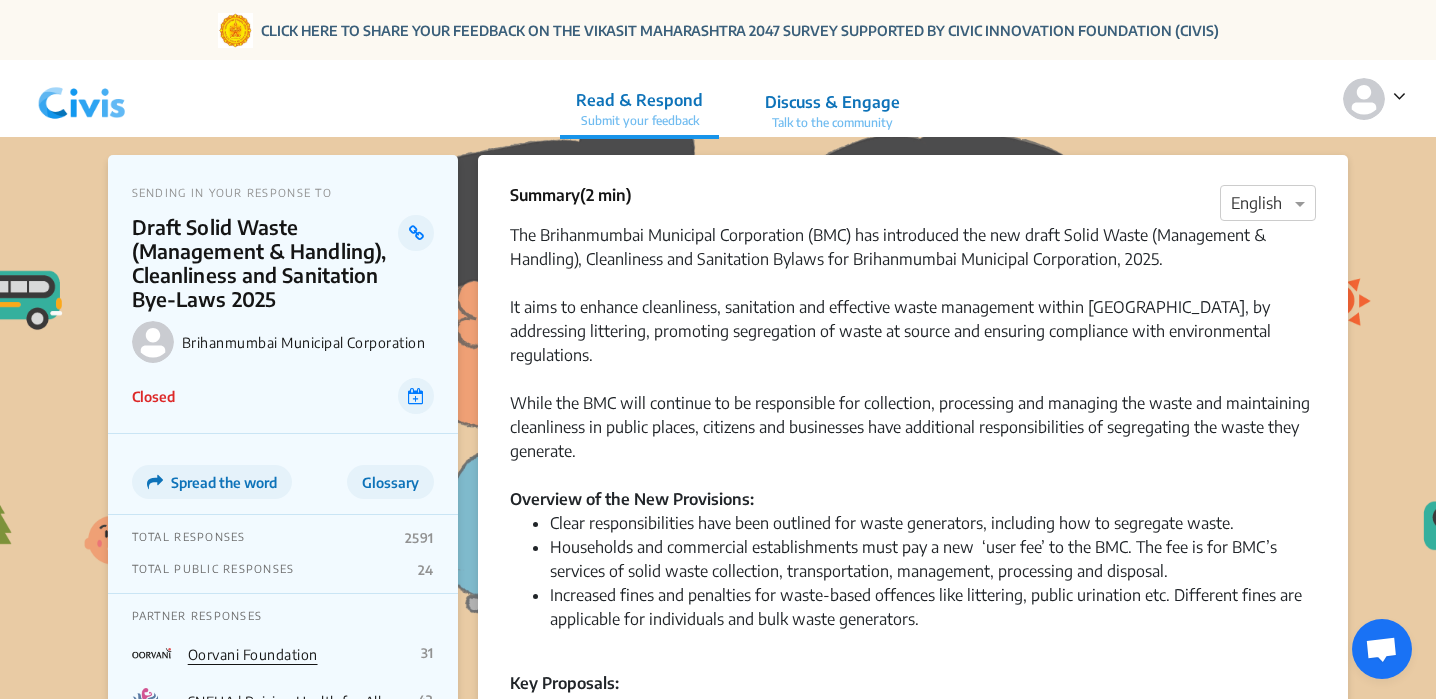 click 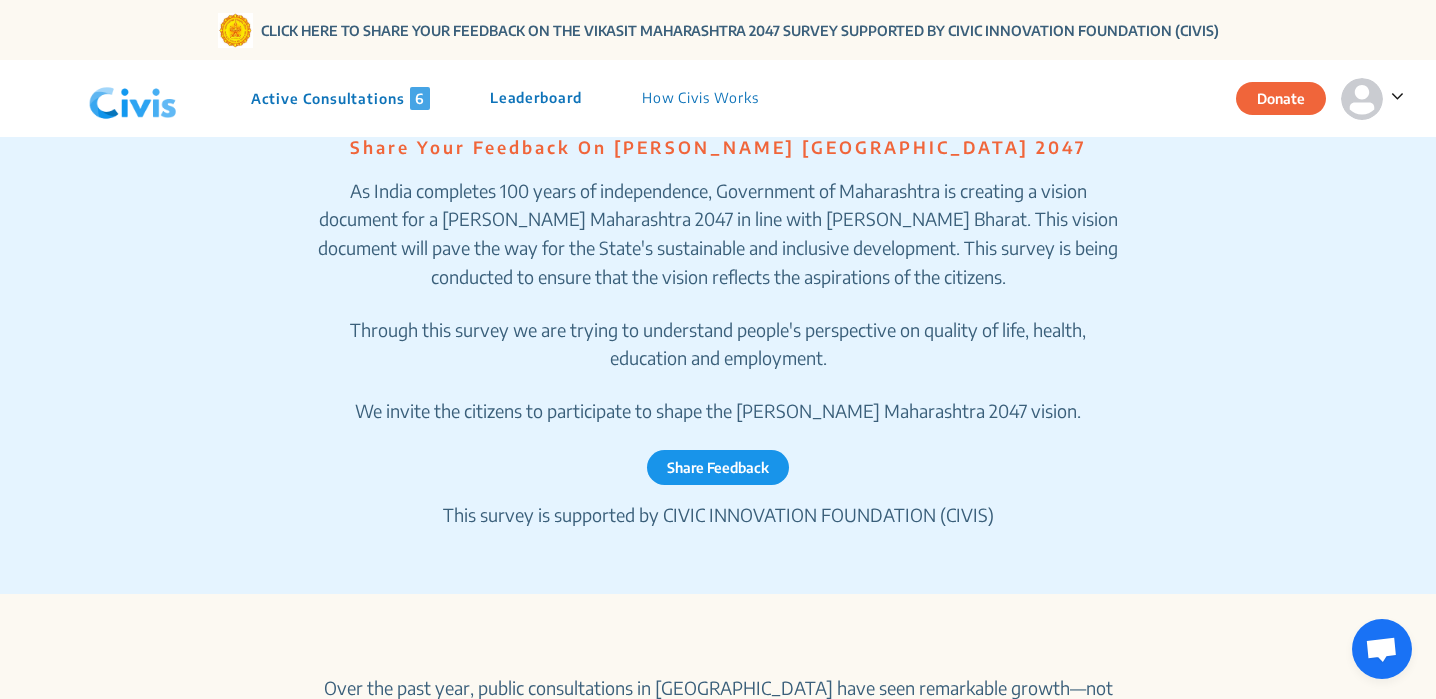 scroll, scrollTop: 794, scrollLeft: 0, axis: vertical 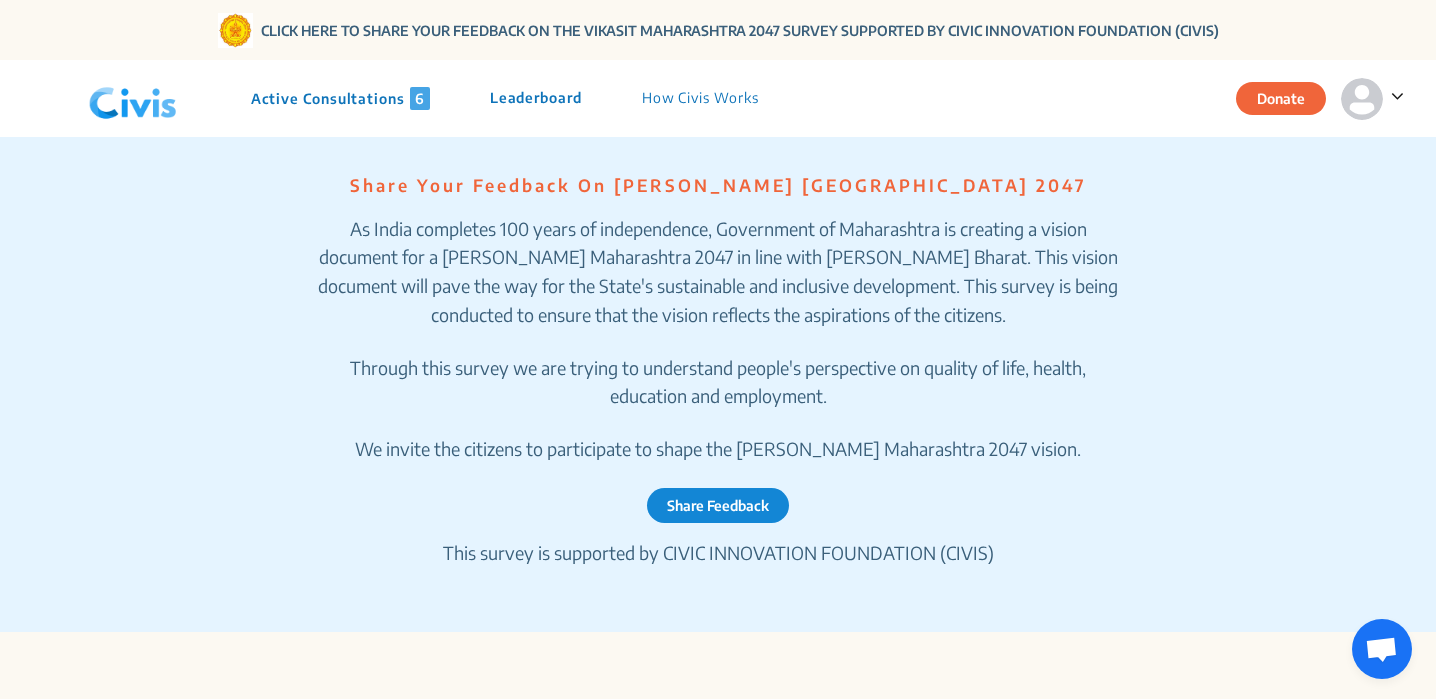 click on "Share Feedback" 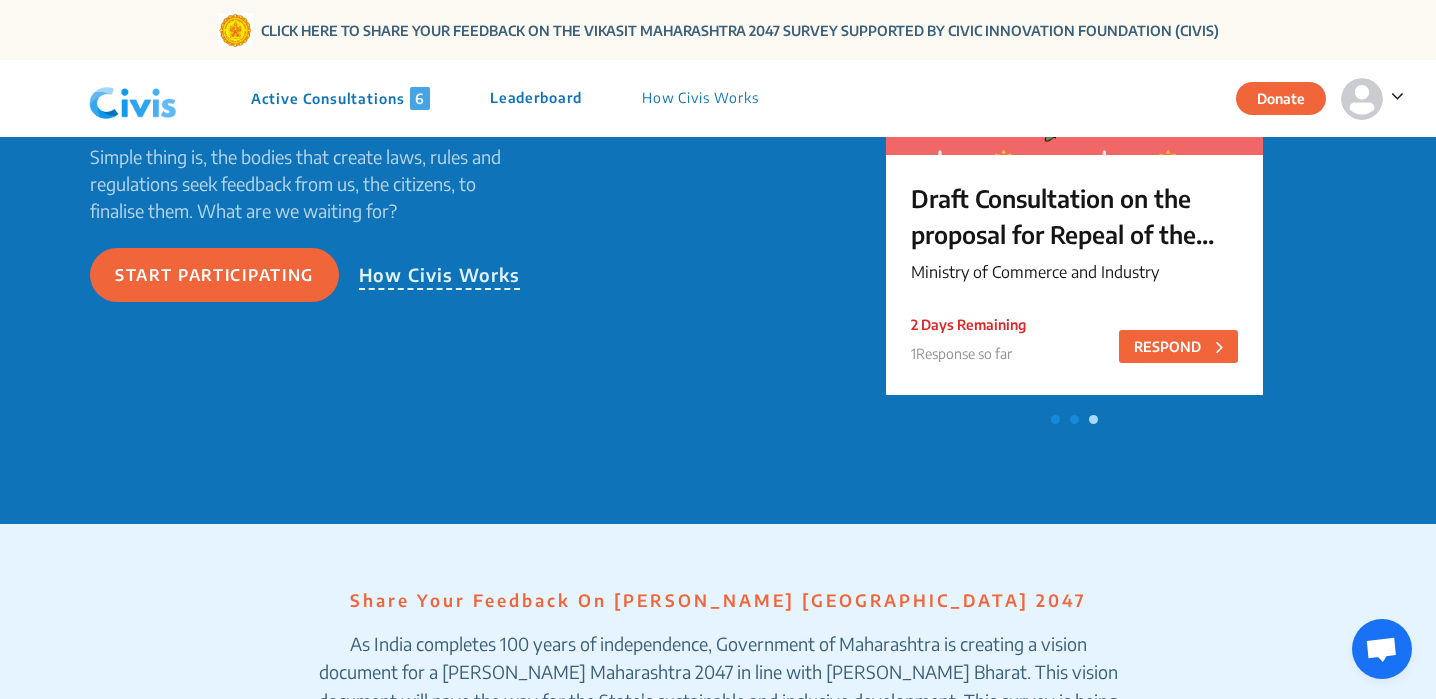 scroll, scrollTop: 178, scrollLeft: 0, axis: vertical 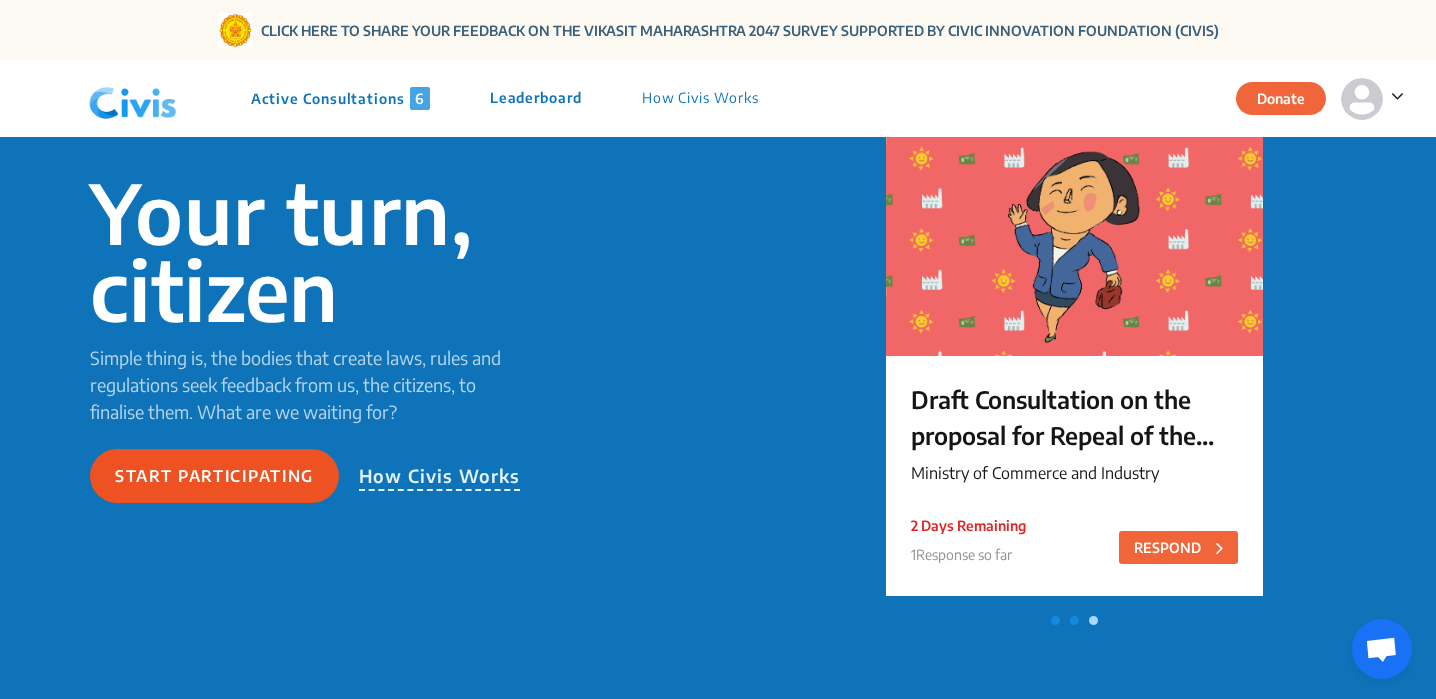 click on "Start participating" 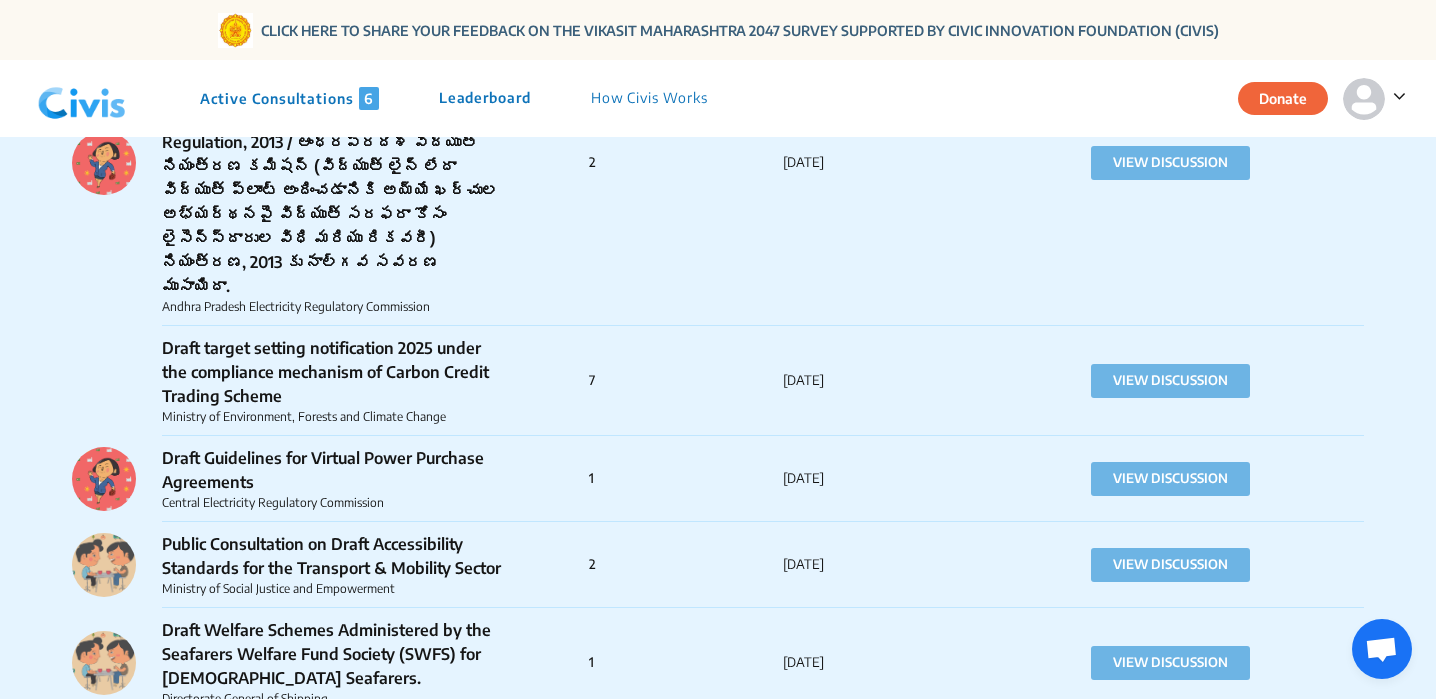 scroll, scrollTop: 6038, scrollLeft: 0, axis: vertical 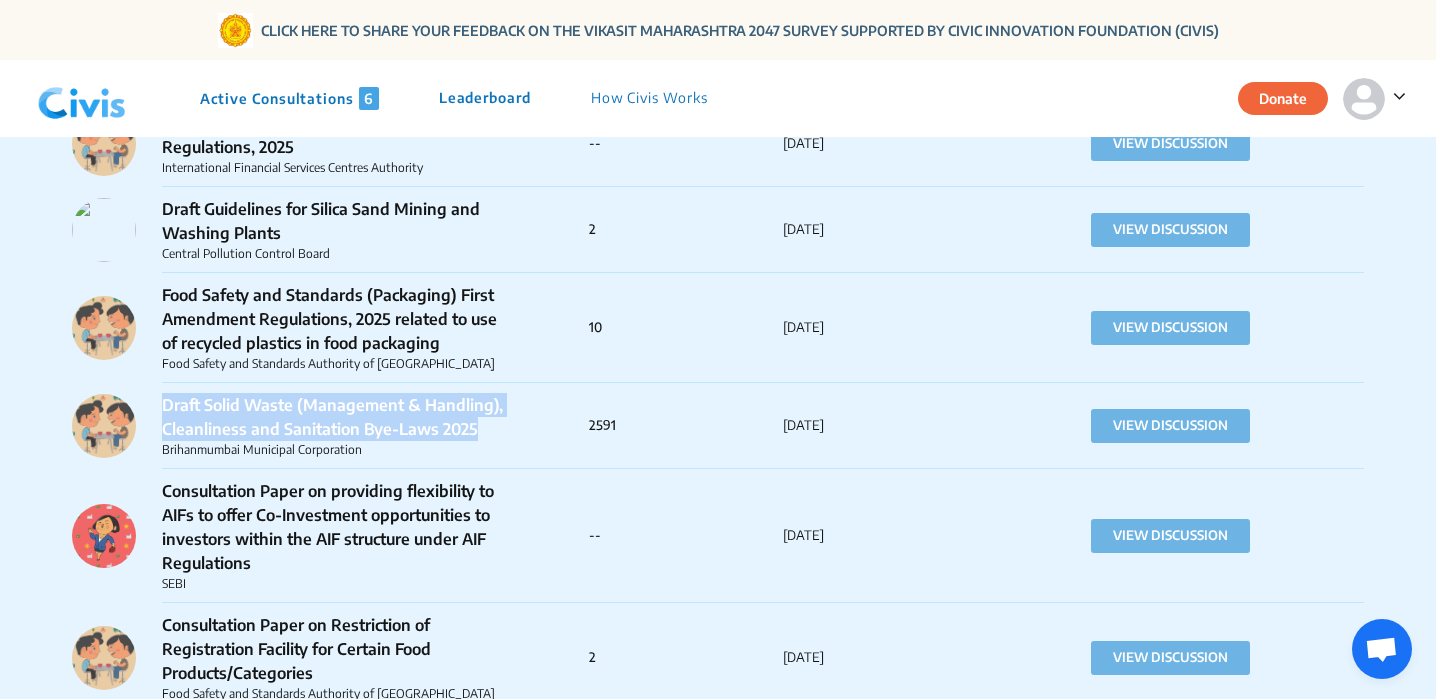 drag, startPoint x: 226, startPoint y: 279, endPoint x: 514, endPoint y: 309, distance: 289.5583 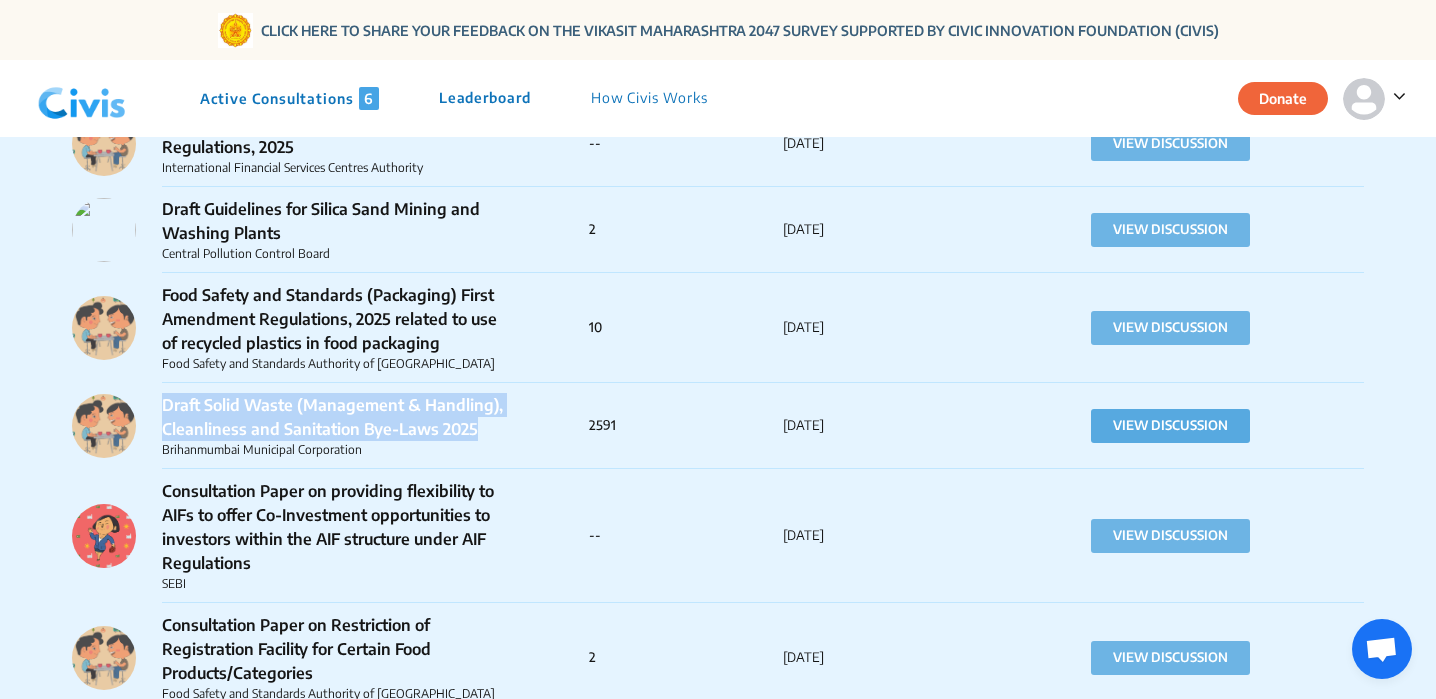 click on "VIEW DISCUSSION" 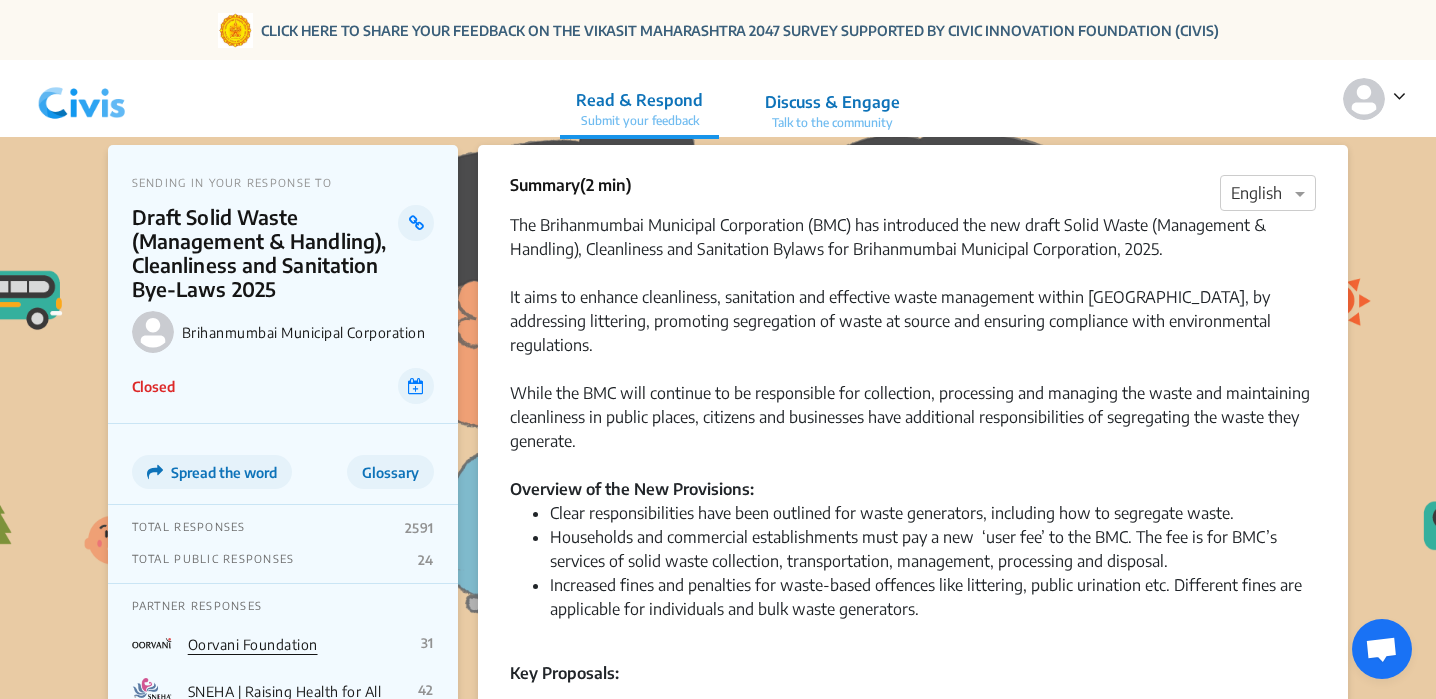 scroll, scrollTop: 11, scrollLeft: 0, axis: vertical 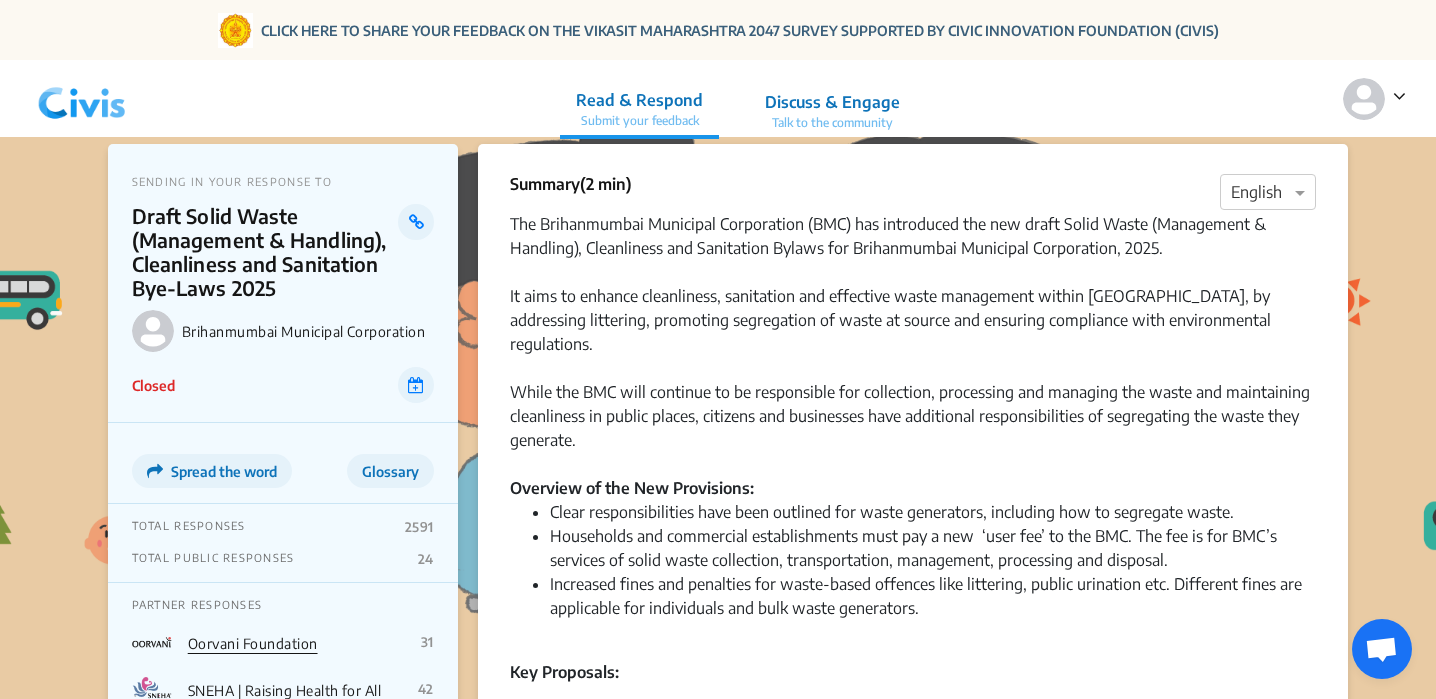 drag, startPoint x: 990, startPoint y: 224, endPoint x: 1169, endPoint y: 238, distance: 179.54665 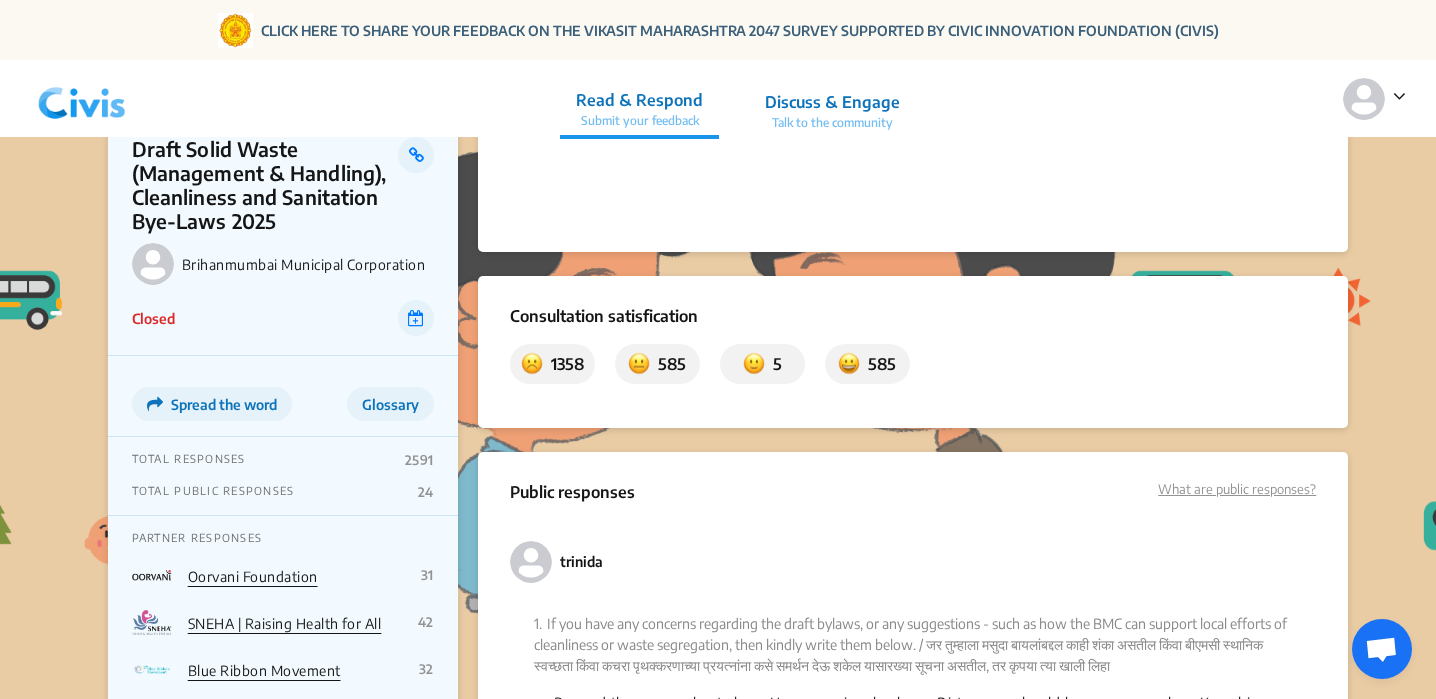 scroll, scrollTop: 3402, scrollLeft: 0, axis: vertical 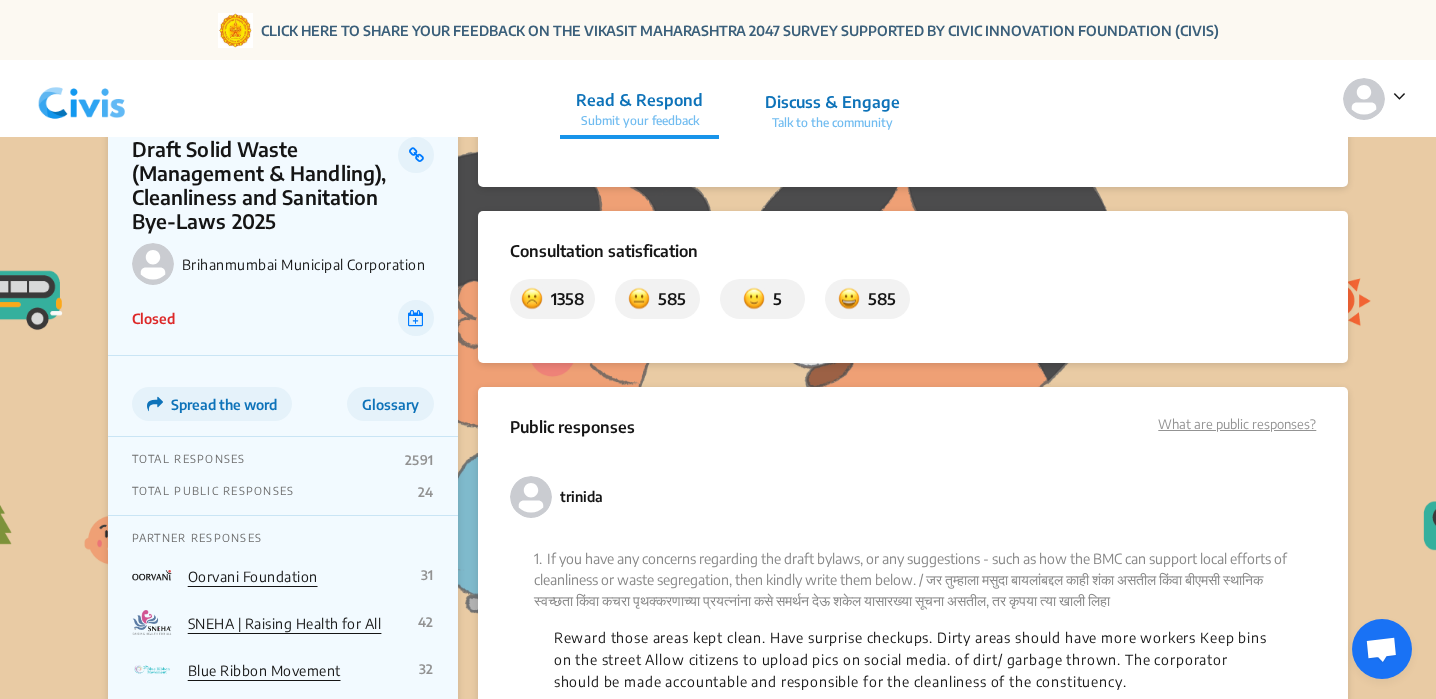 drag, startPoint x: 403, startPoint y: 460, endPoint x: 444, endPoint y: 465, distance: 41.303753 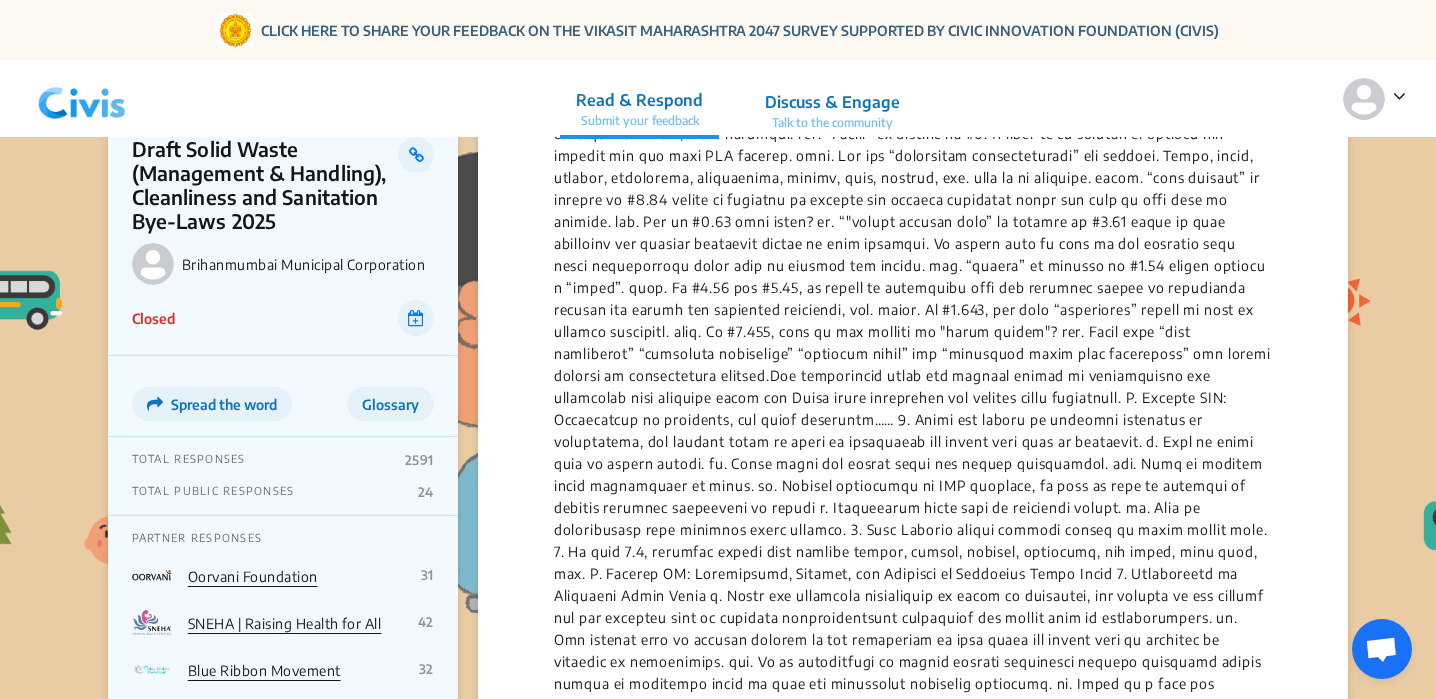 scroll, scrollTop: 8679, scrollLeft: 0, axis: vertical 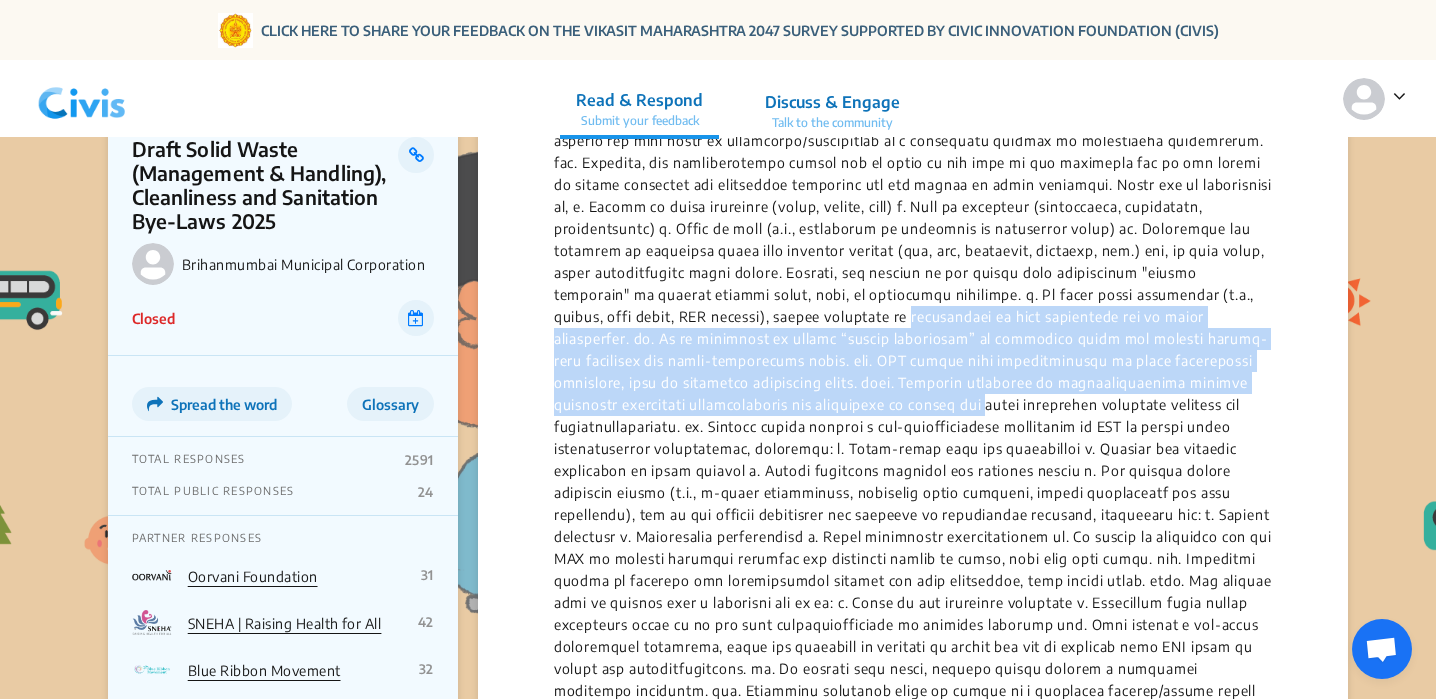 drag, startPoint x: 1434, startPoint y: 296, endPoint x: 1439, endPoint y: 386, distance: 90.13878 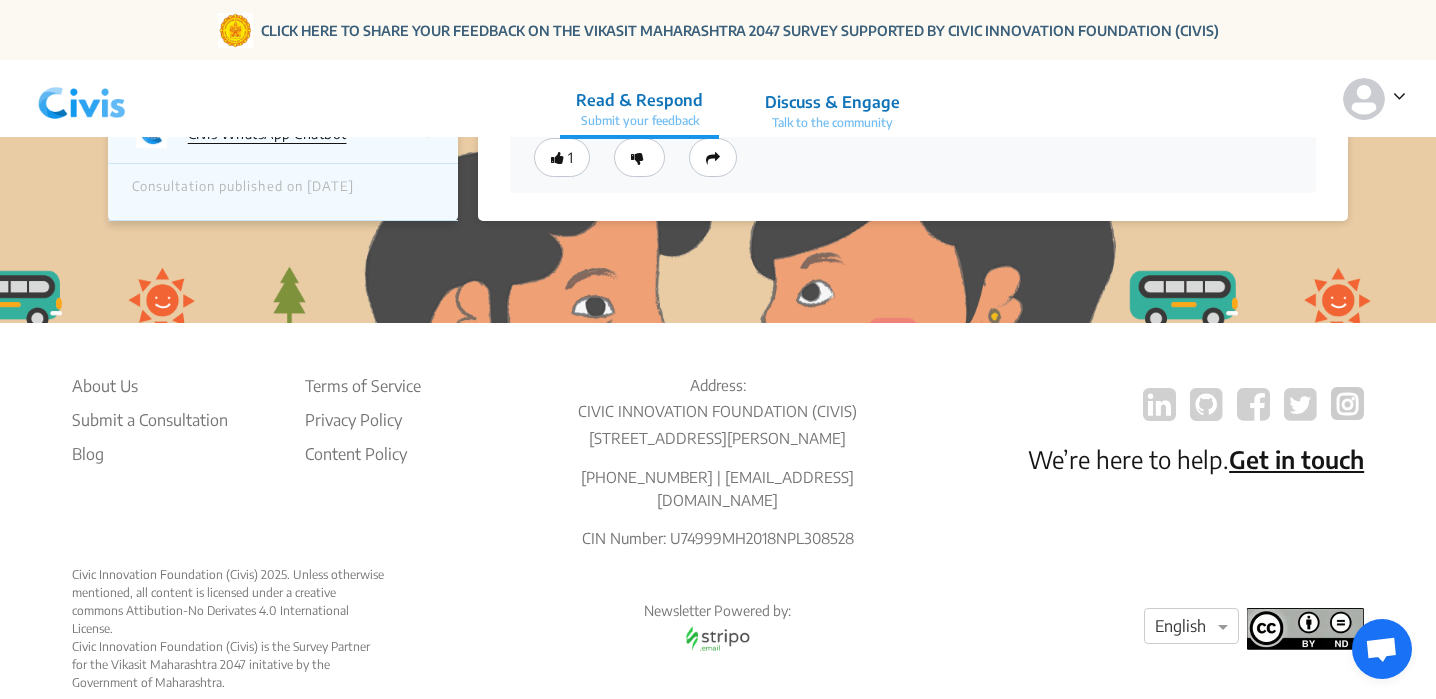 scroll, scrollTop: 20645, scrollLeft: 0, axis: vertical 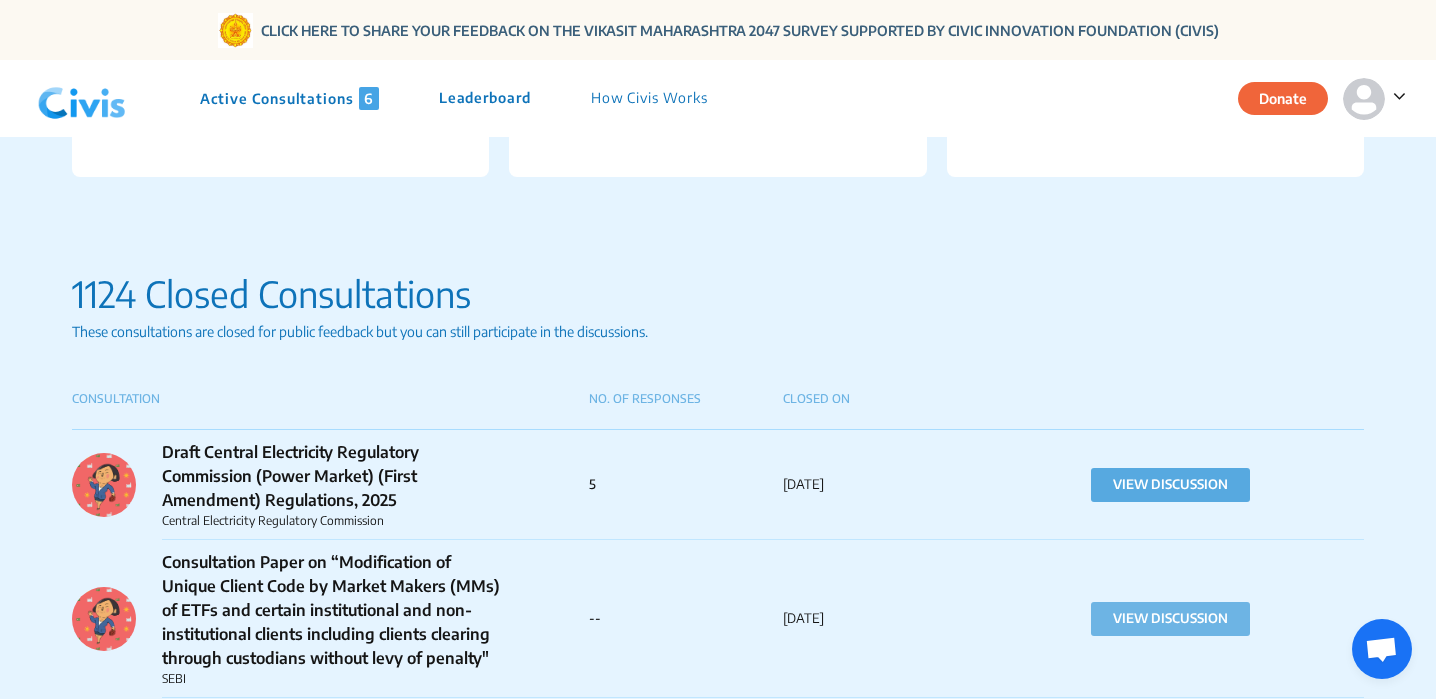 click on "VIEW DISCUSSION" 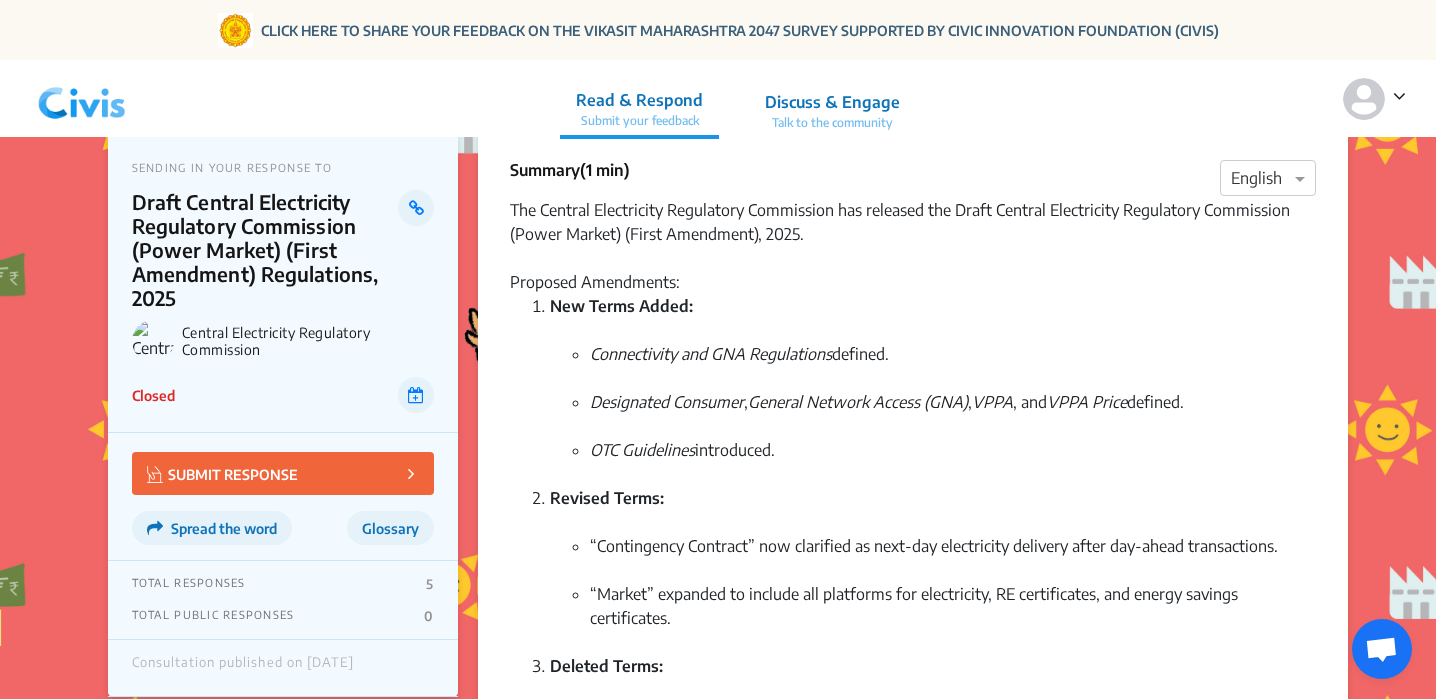 scroll, scrollTop: 0, scrollLeft: 0, axis: both 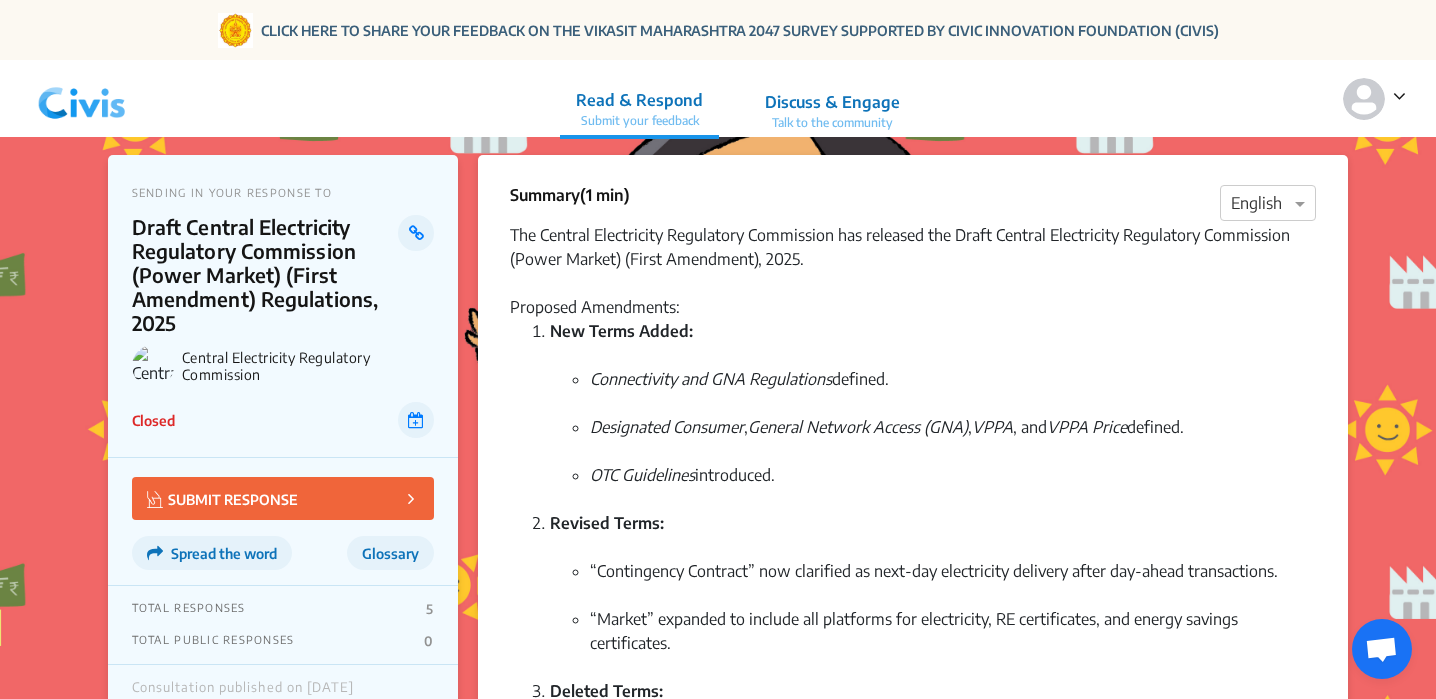 click on "Discuss & Engage" 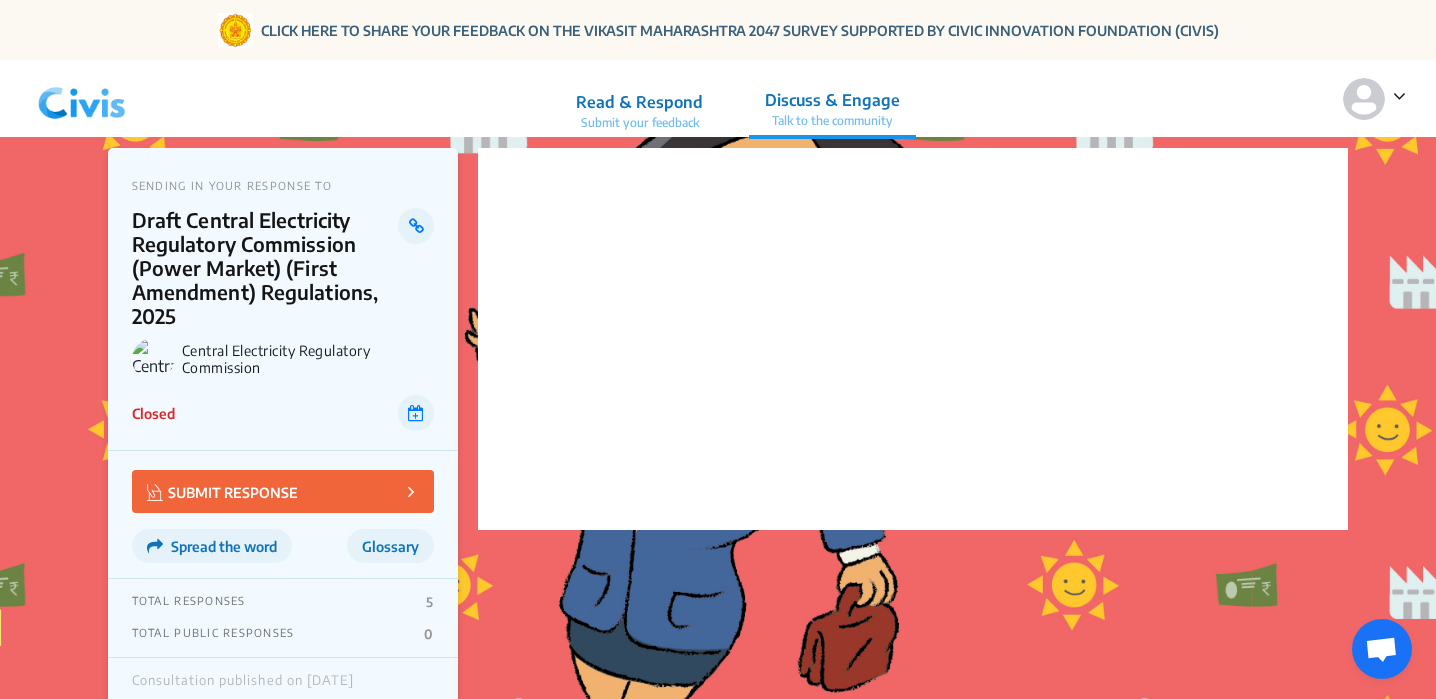 scroll, scrollTop: 0, scrollLeft: 0, axis: both 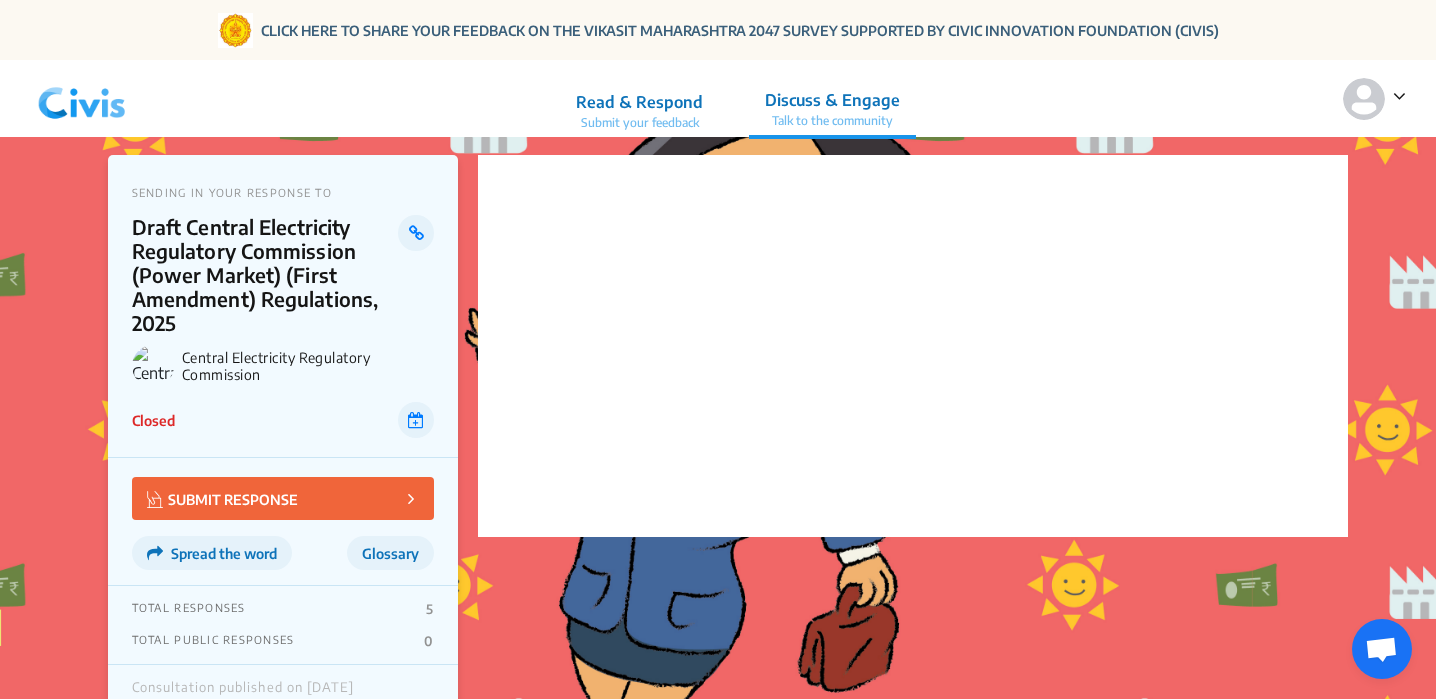 click 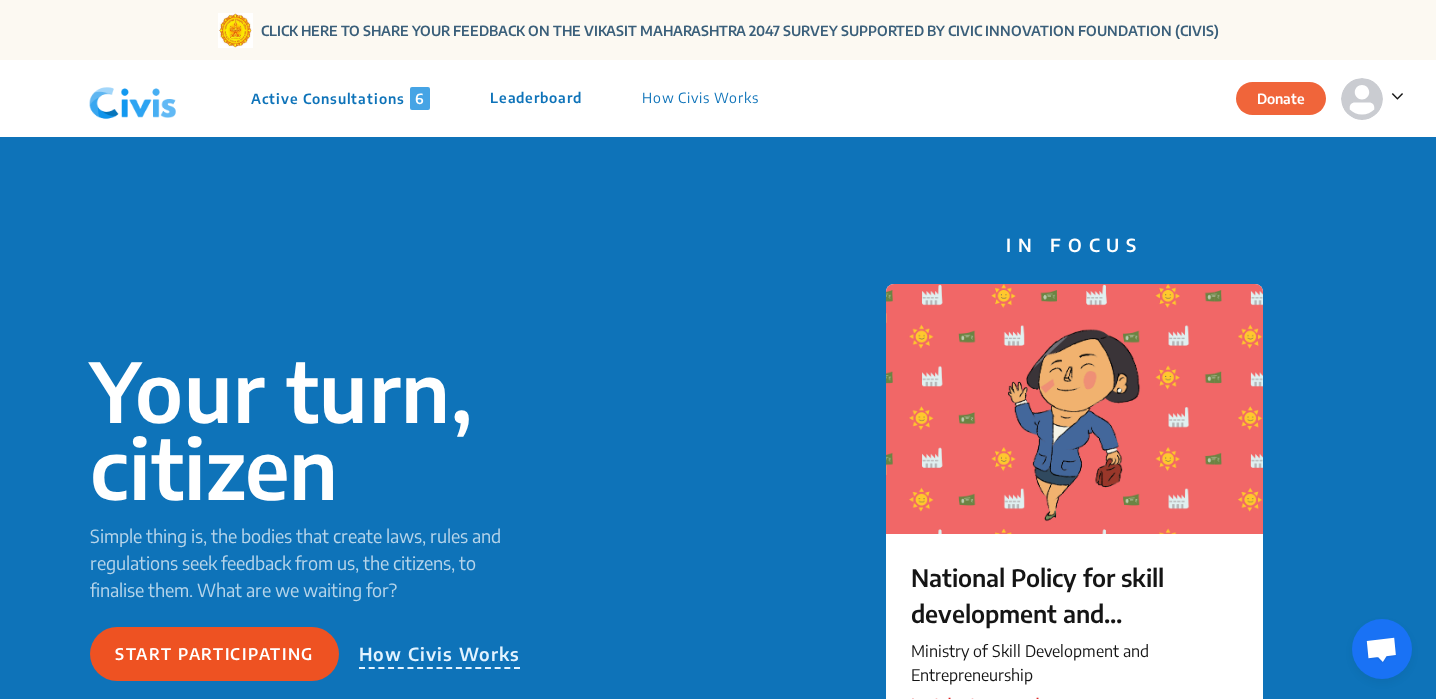 click on "Start participating" 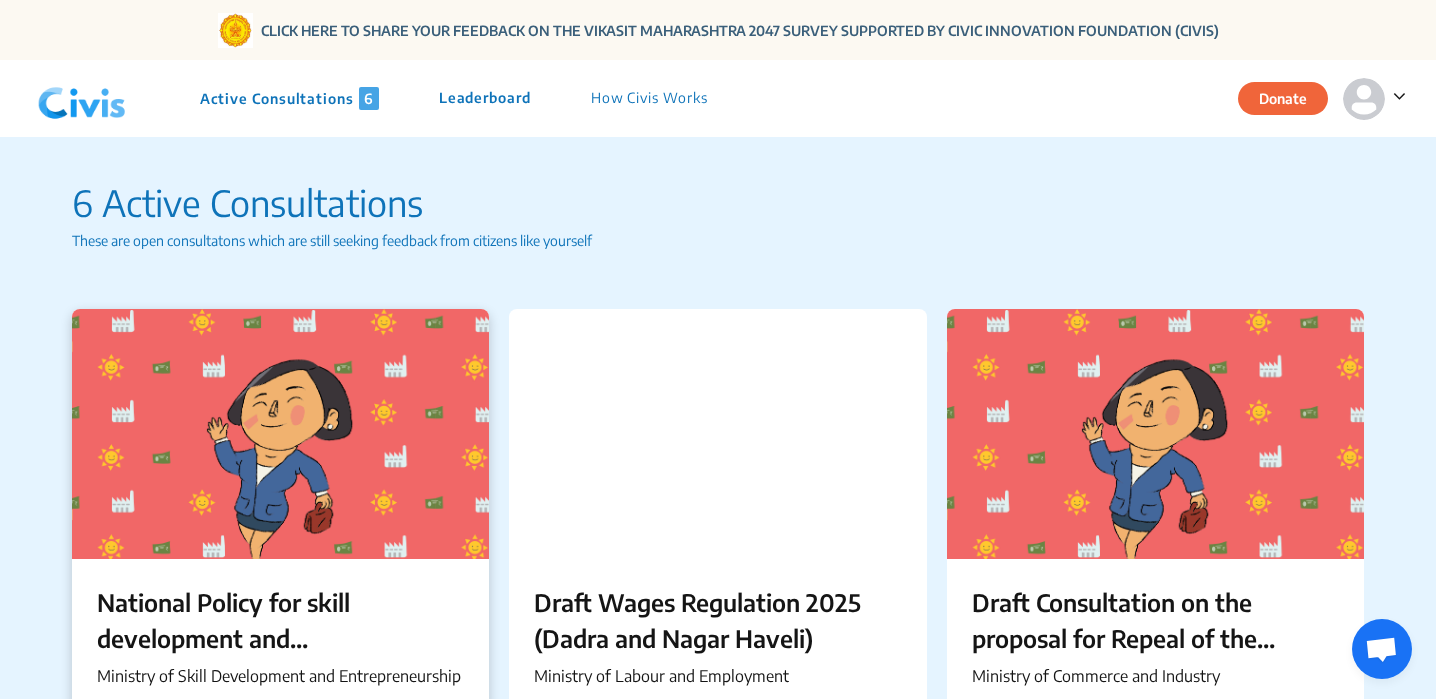 click on "National Policy for skill development and Entrepreneurship, 2025" 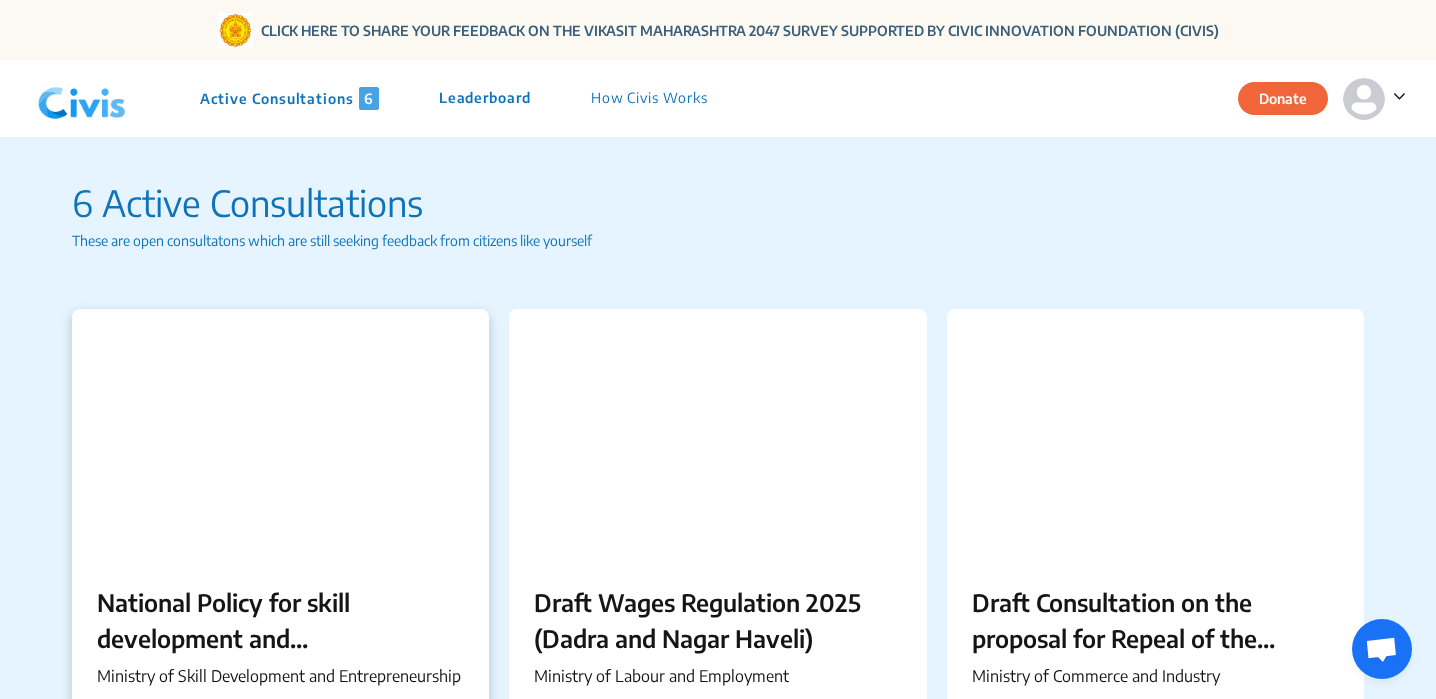 click on "RESPOND" 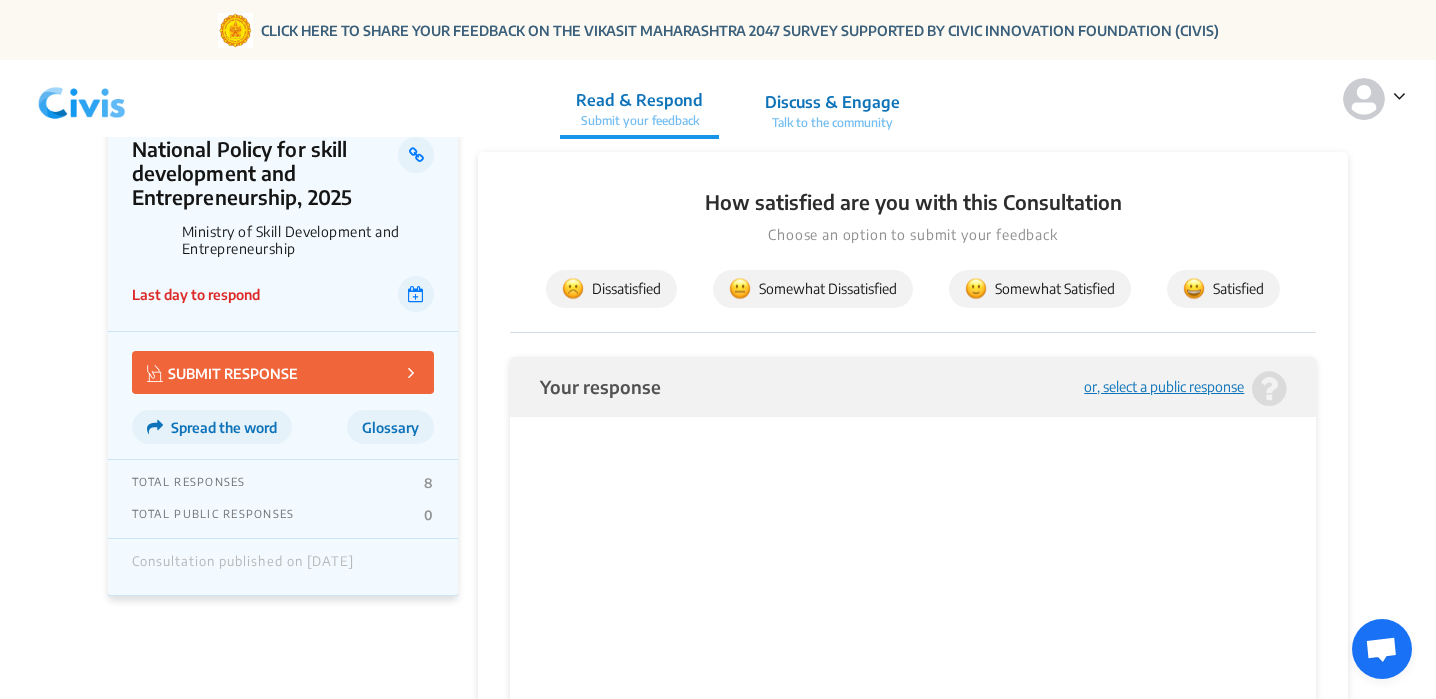 scroll, scrollTop: 2206, scrollLeft: 0, axis: vertical 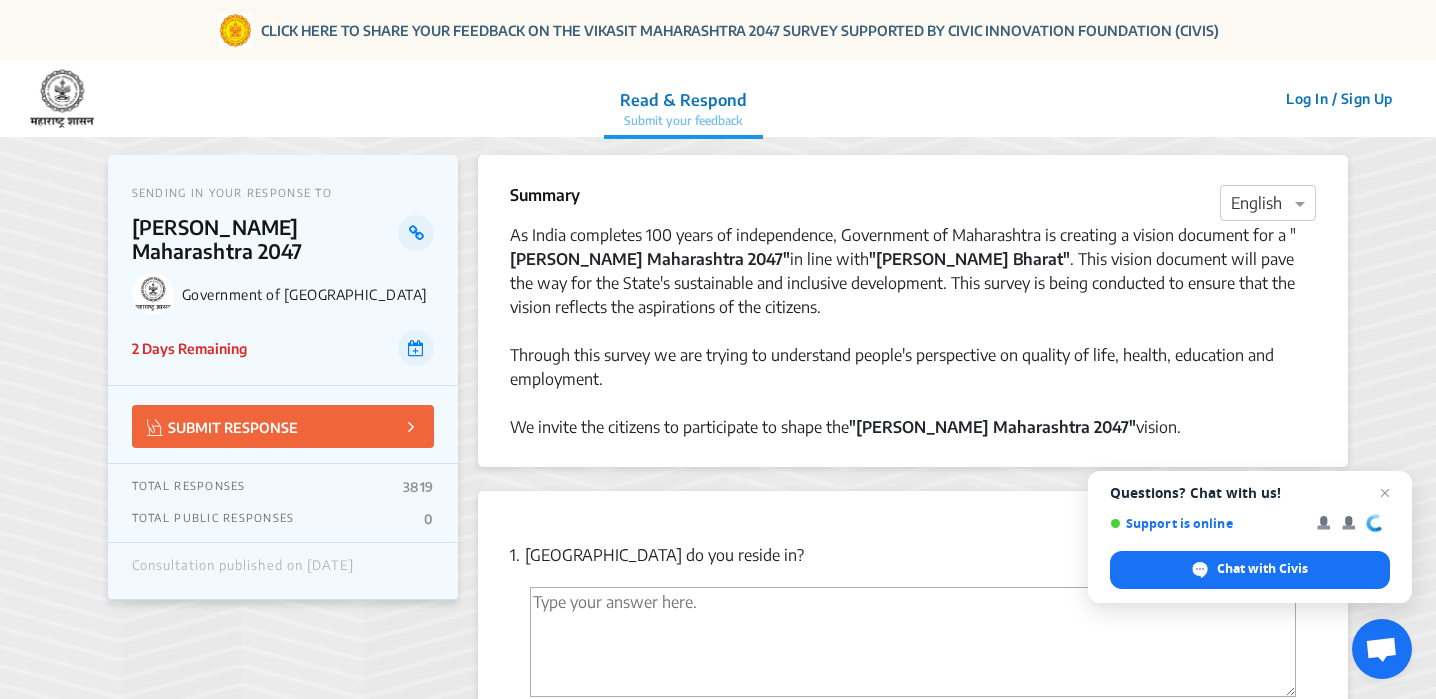 drag, startPoint x: 398, startPoint y: 477, endPoint x: 435, endPoint y: 480, distance: 37.12142 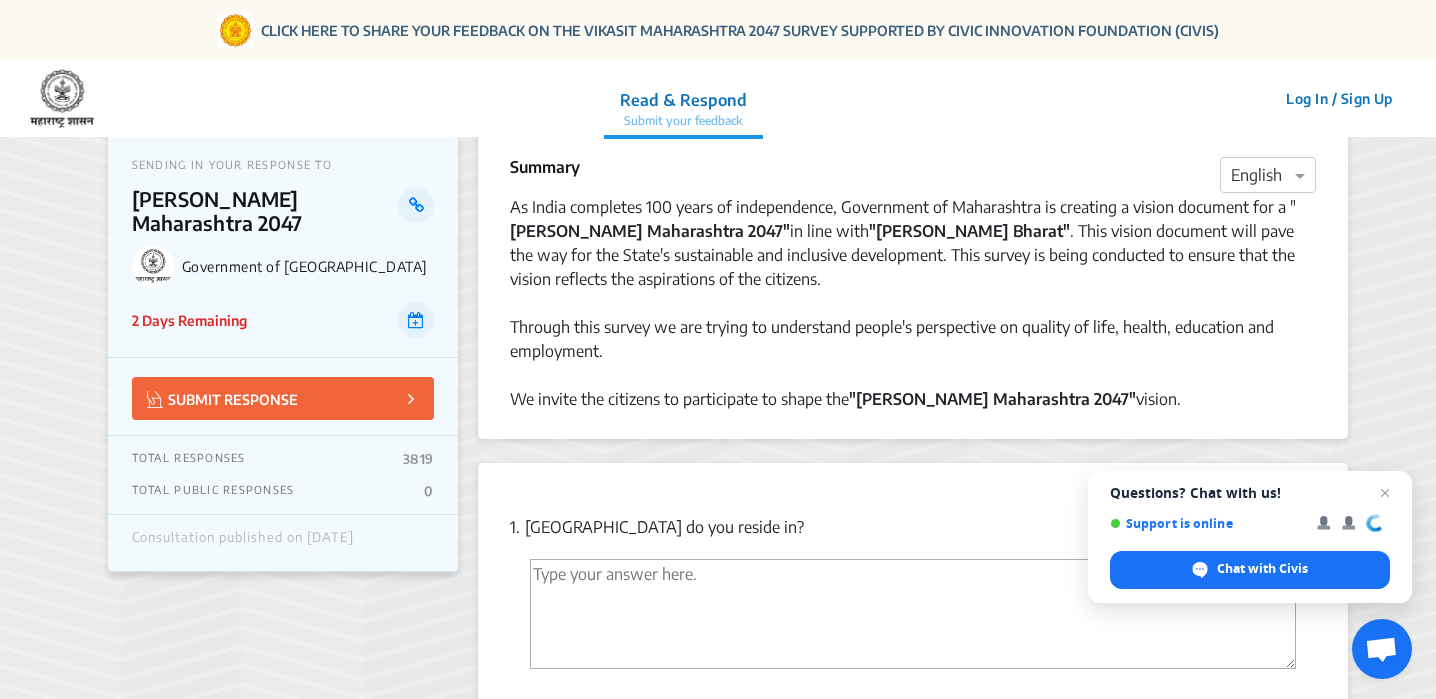 scroll, scrollTop: 0, scrollLeft: 0, axis: both 